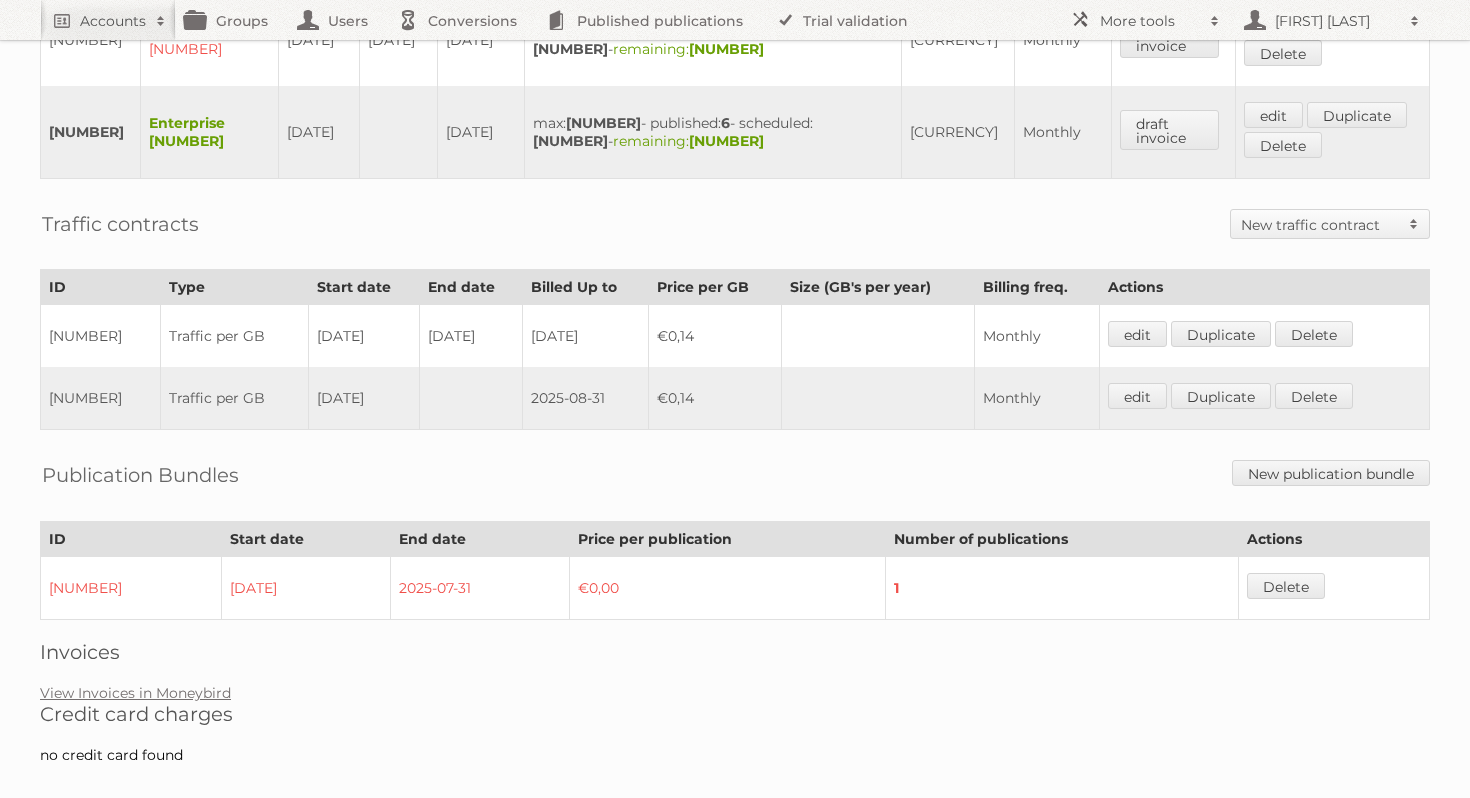 scroll, scrollTop: 1284, scrollLeft: 0, axis: vertical 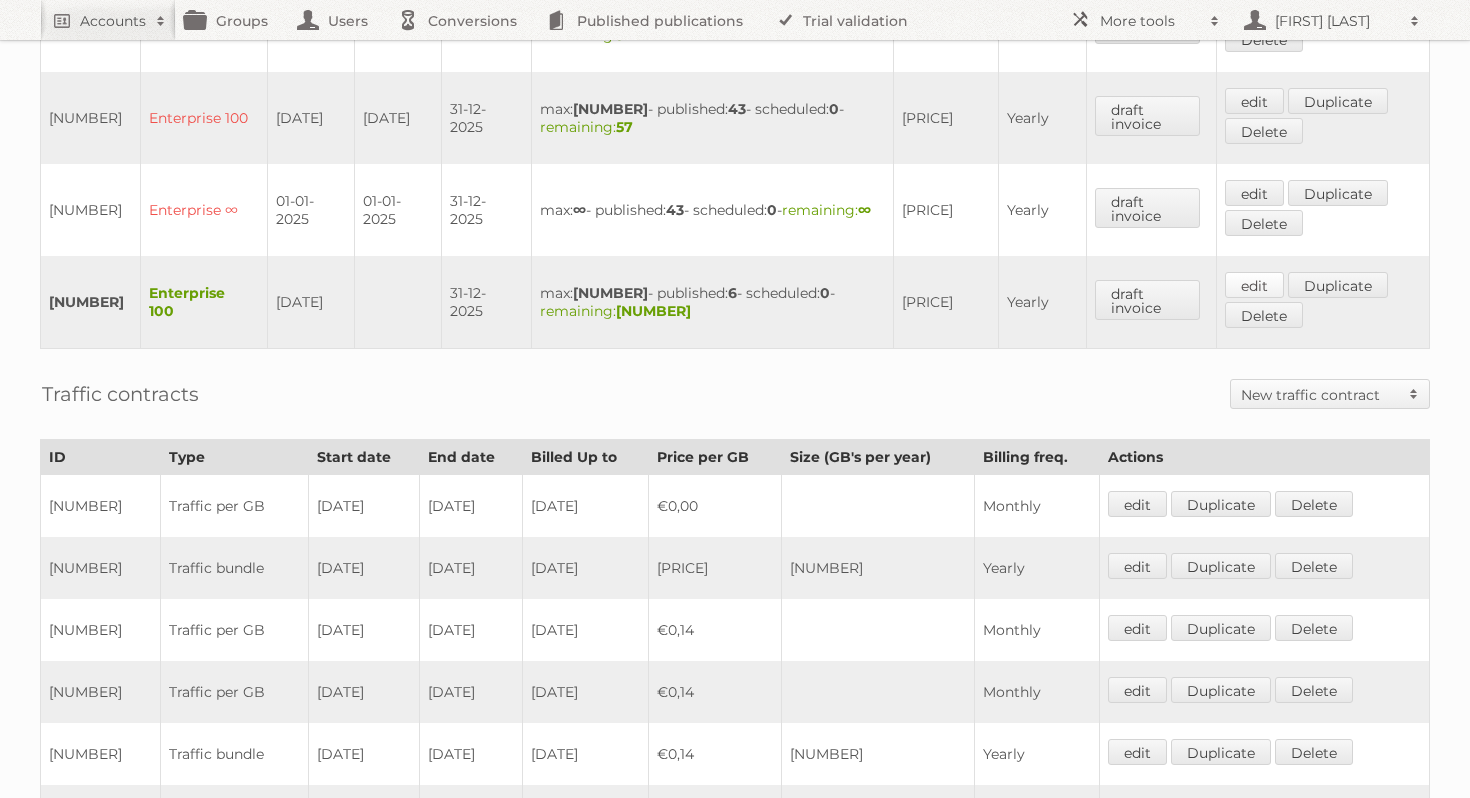 click on "edit" at bounding box center [1254, 285] 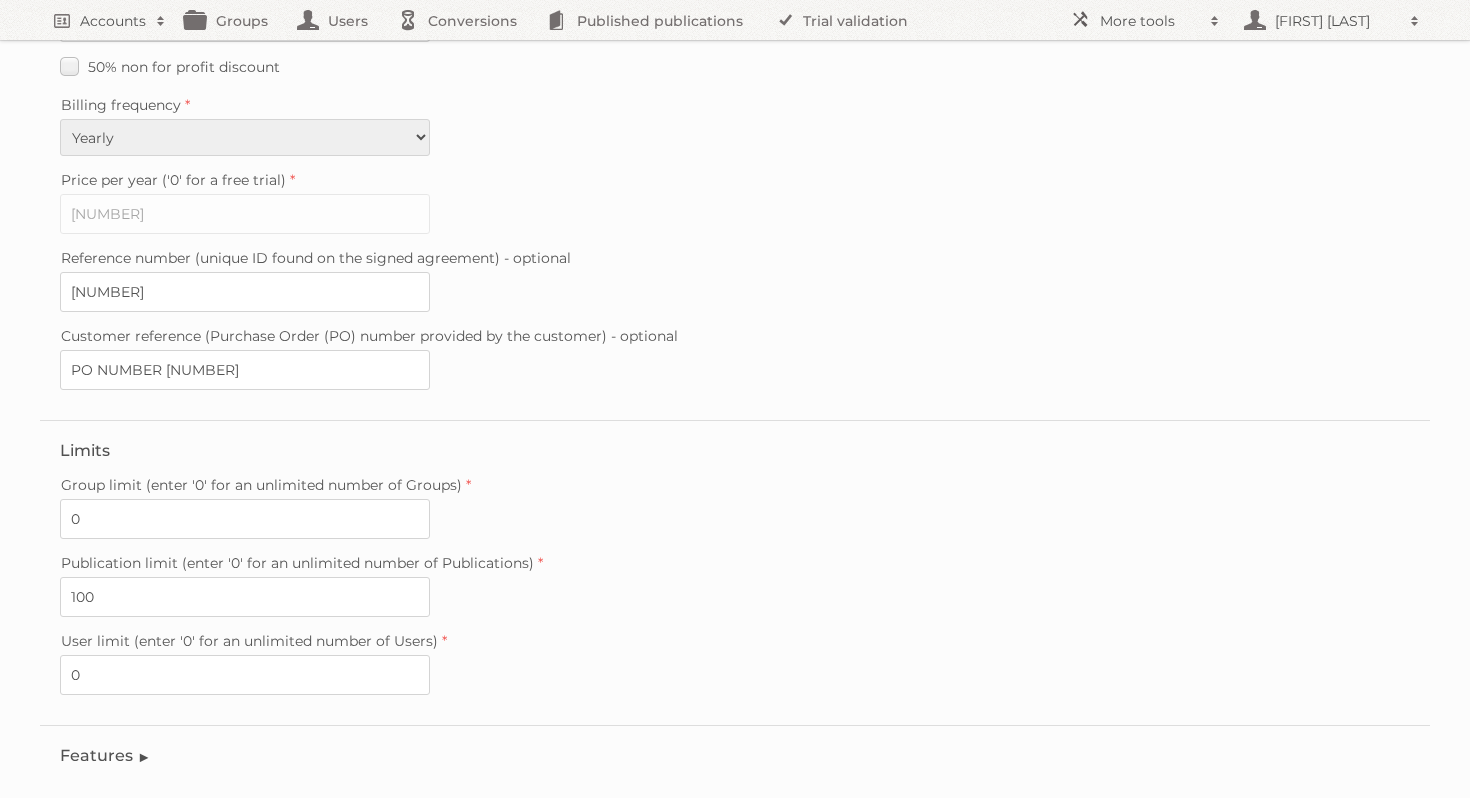 scroll, scrollTop: 480, scrollLeft: 0, axis: vertical 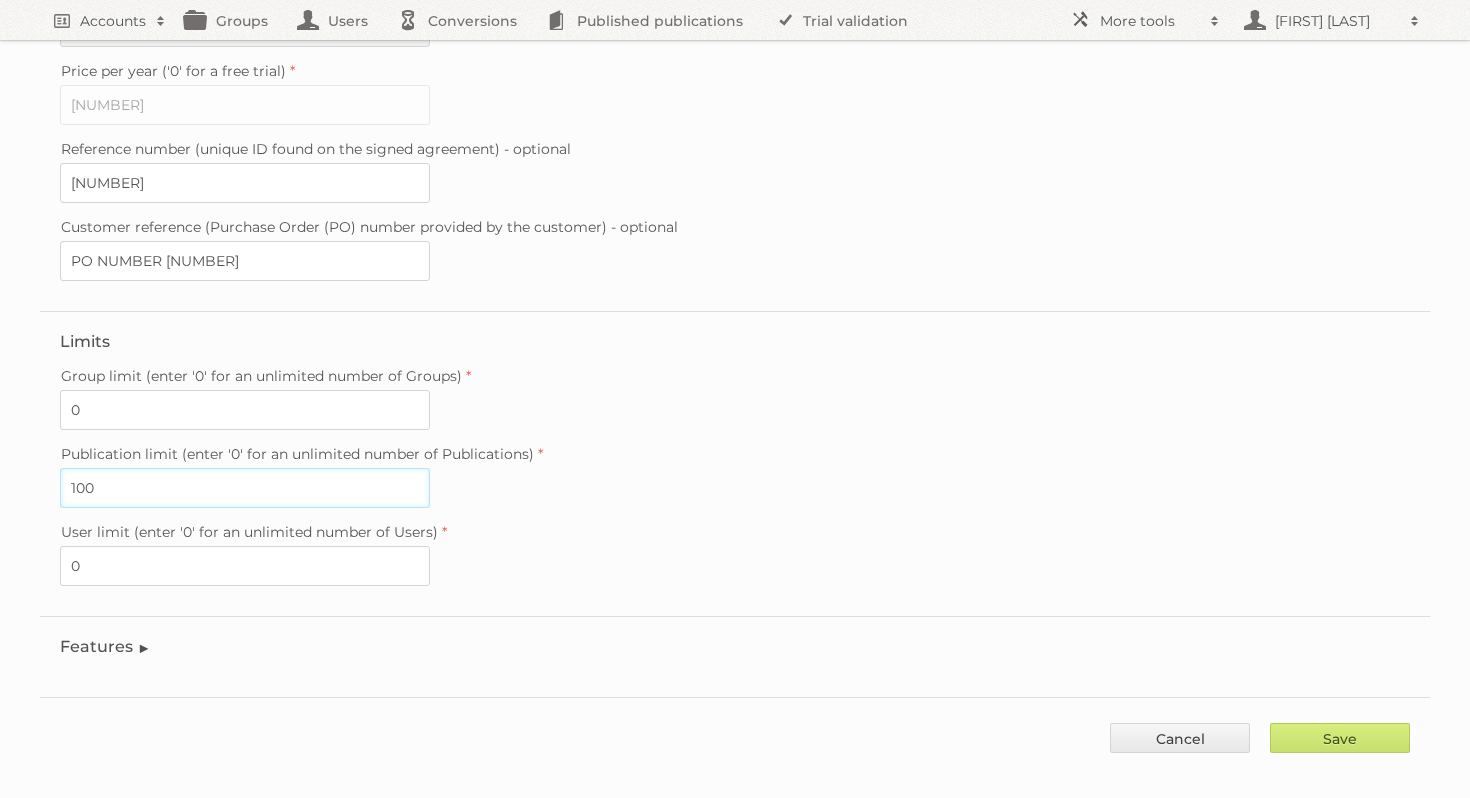 drag, startPoint x: 136, startPoint y: 467, endPoint x: 47, endPoint y: 467, distance: 89 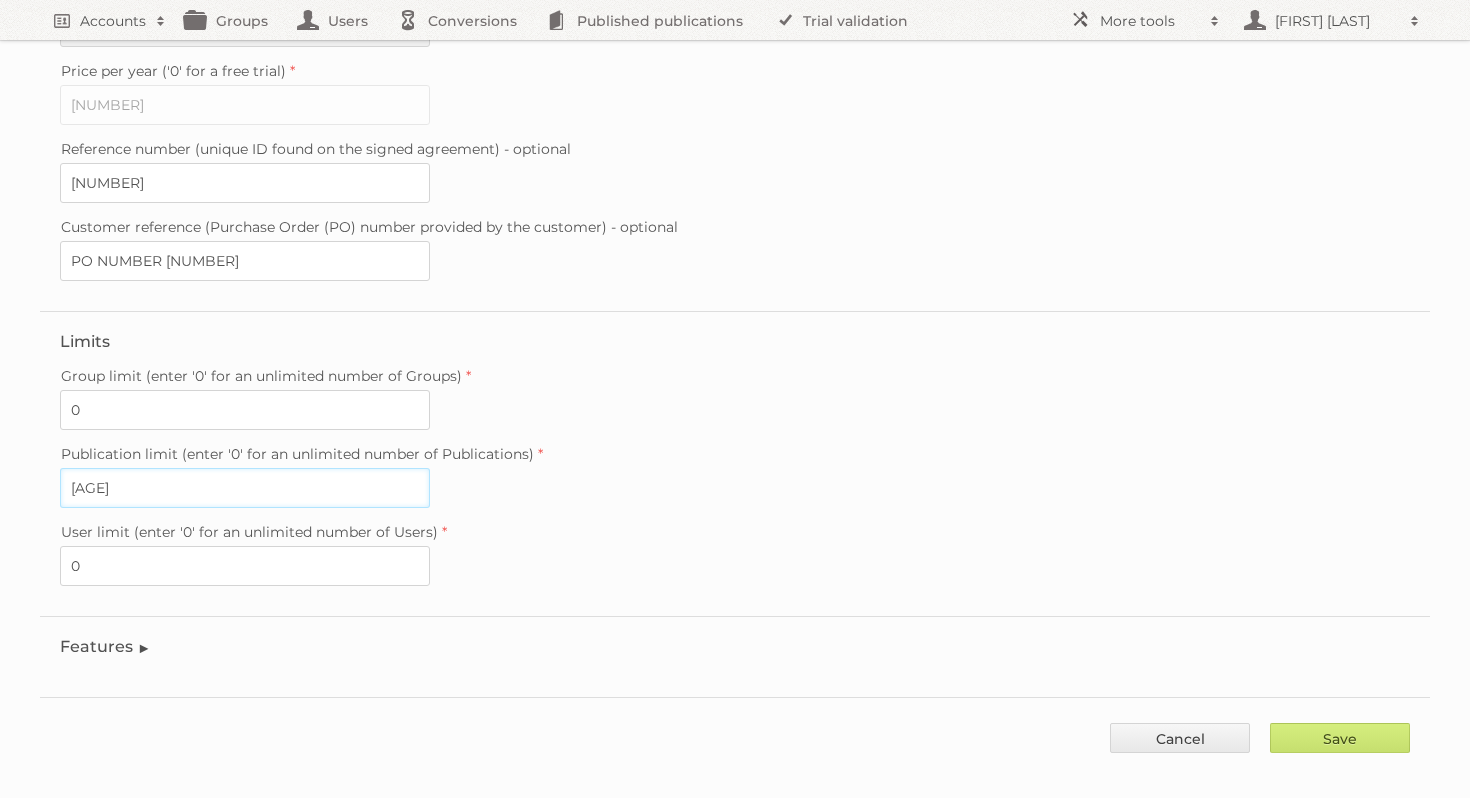 type on "64" 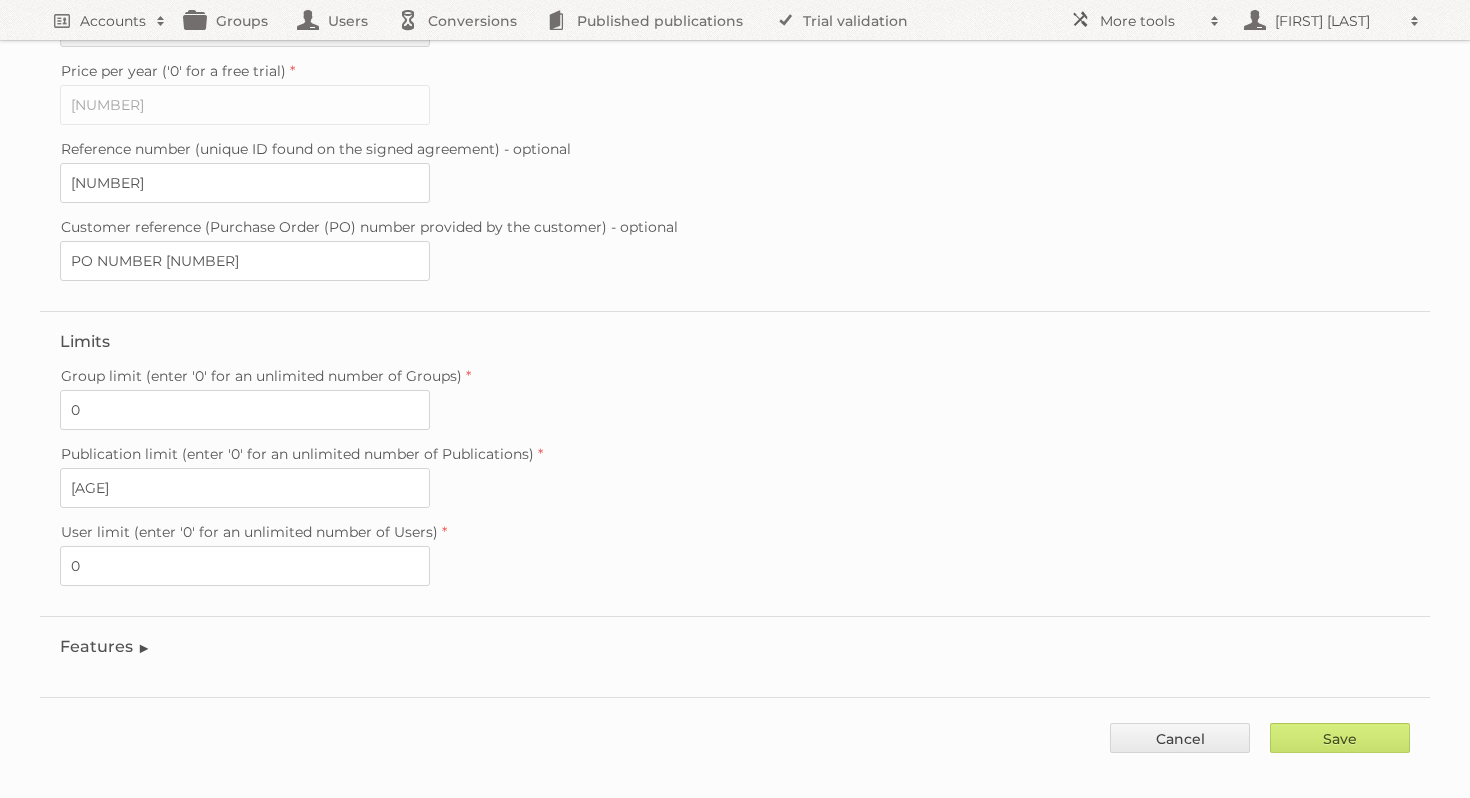 click on "Publication limit (enter '0' for an unlimited number of Publications)" at bounding box center (735, 454) 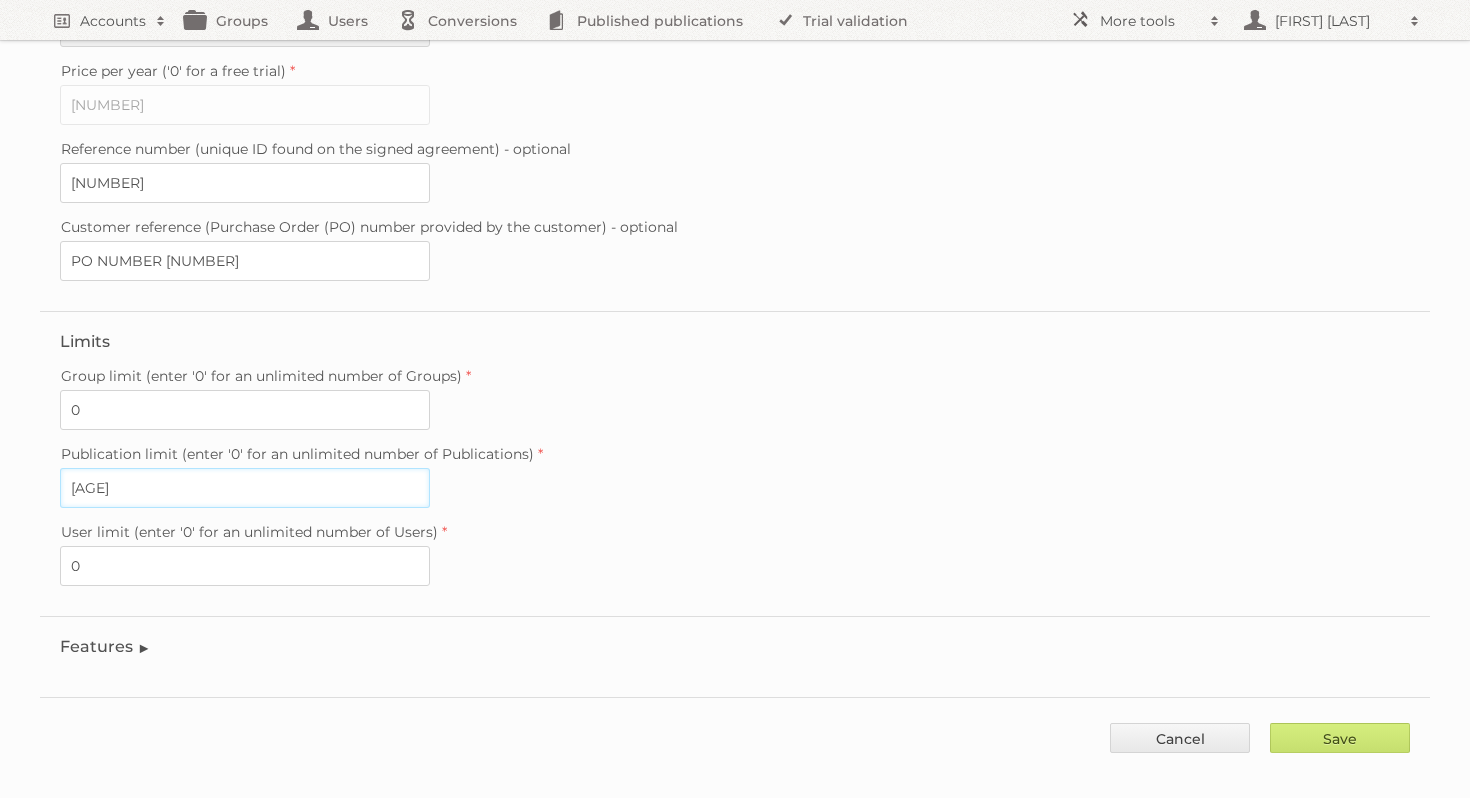 click on "64" at bounding box center (245, 488) 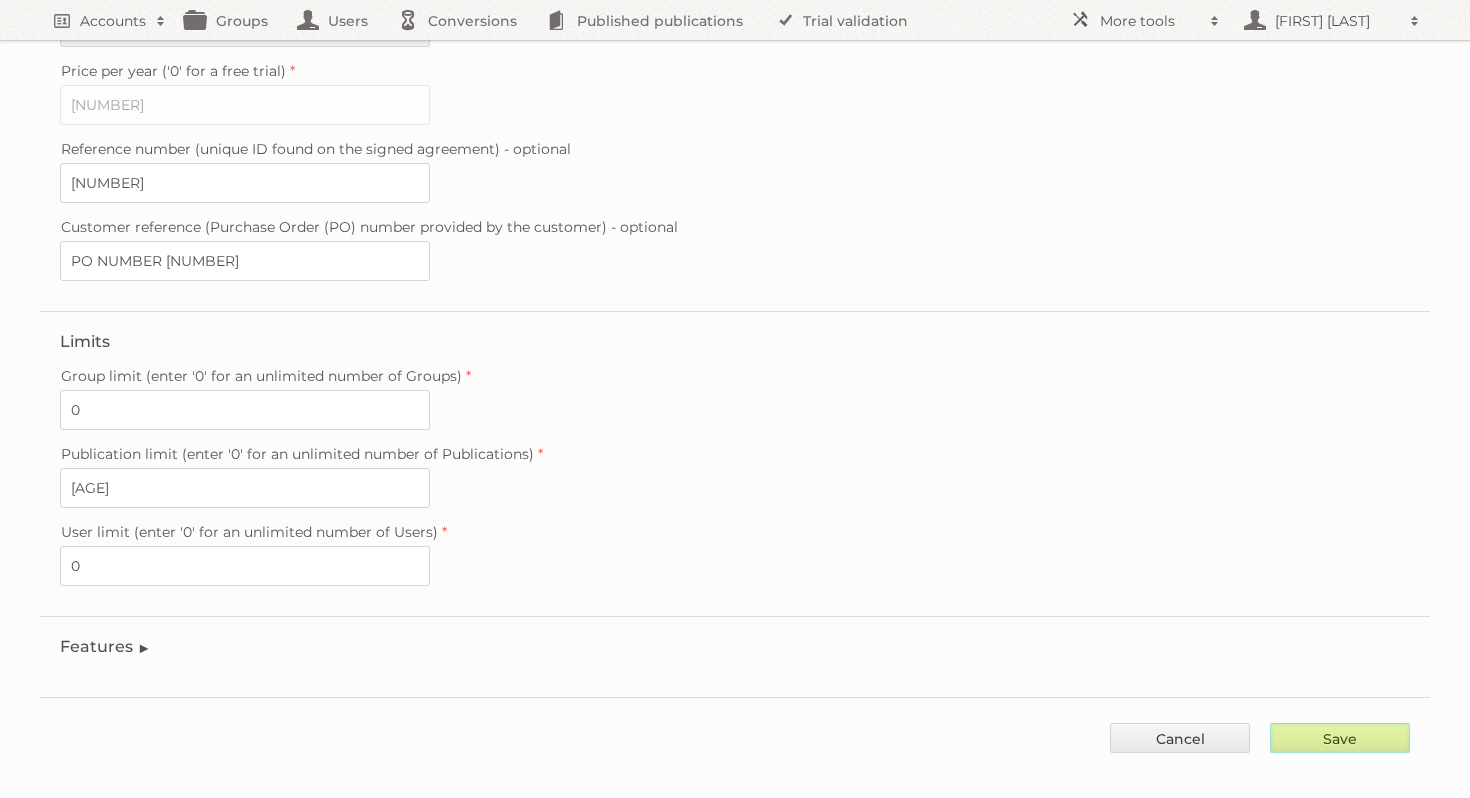 click on "Save" at bounding box center (1340, 738) 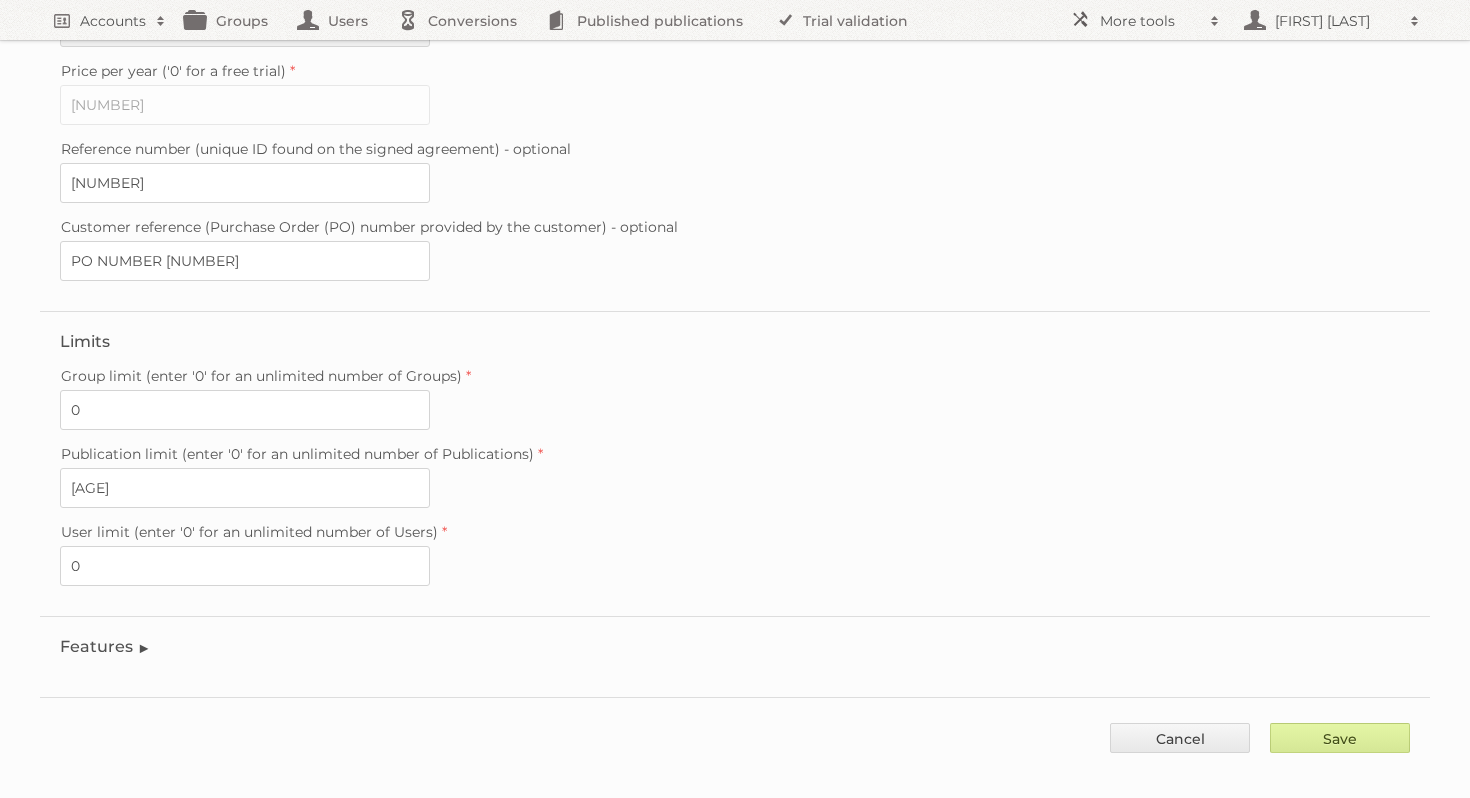 type on "..." 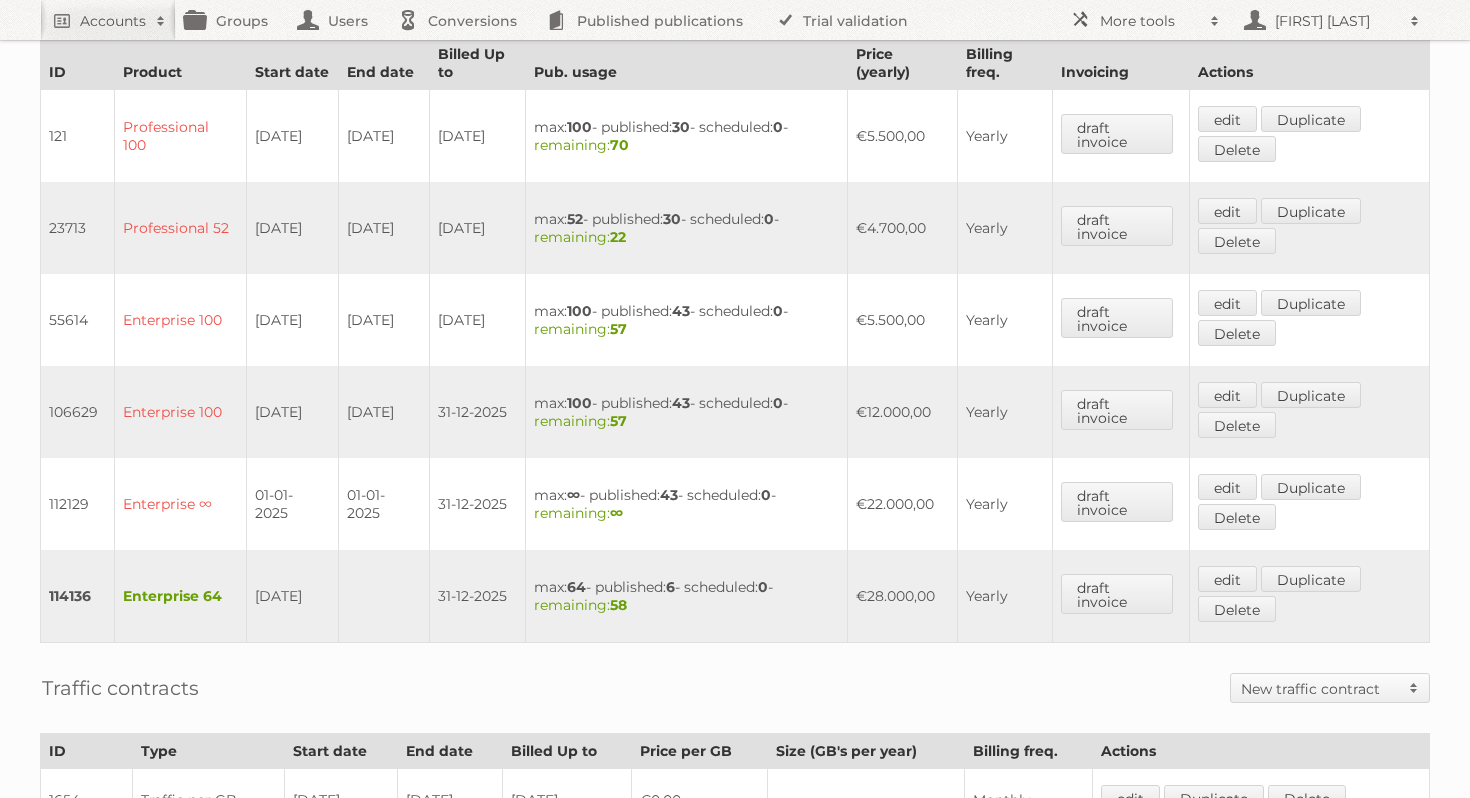 scroll, scrollTop: 539, scrollLeft: 0, axis: vertical 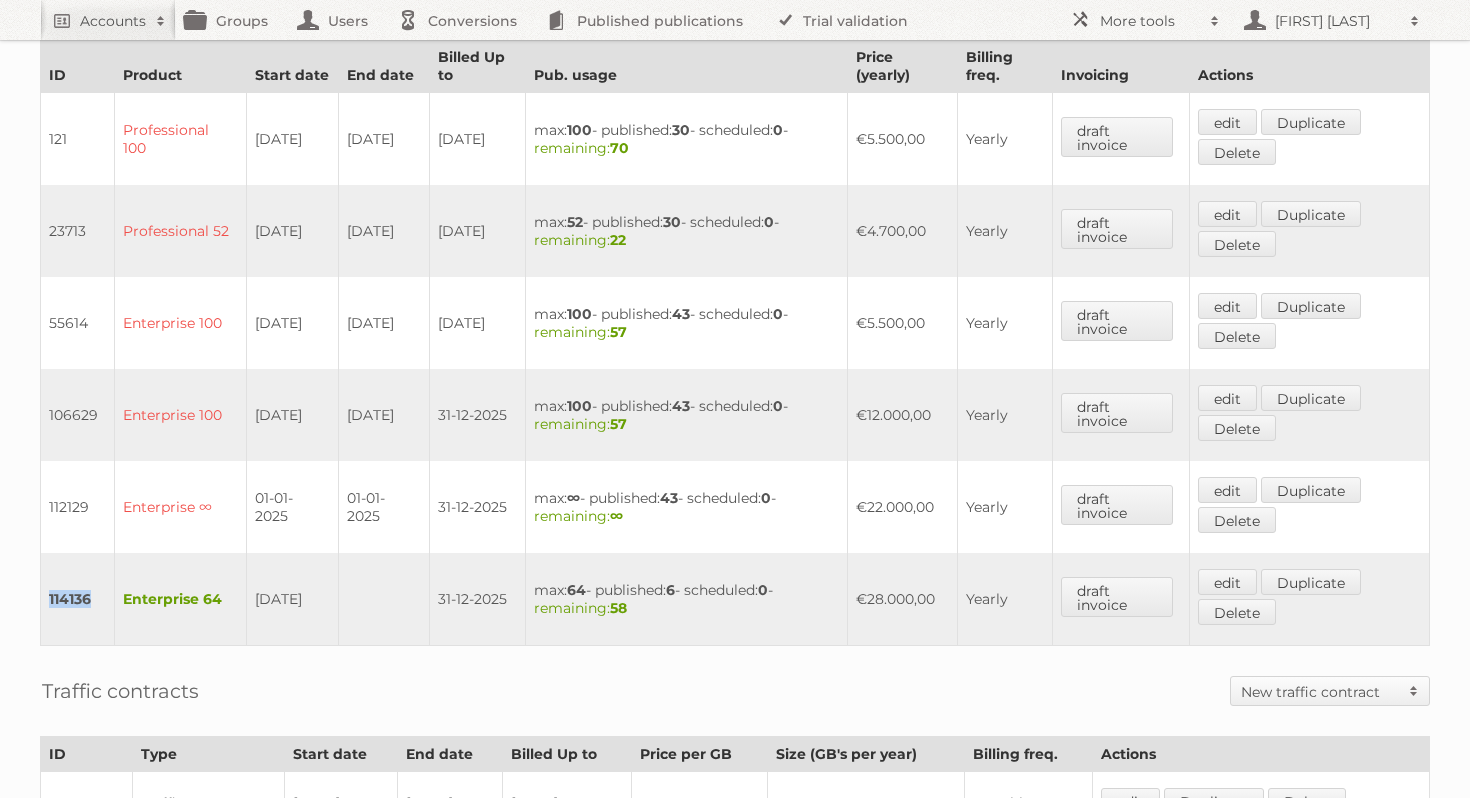 drag, startPoint x: 95, startPoint y: 583, endPoint x: 45, endPoint y: 581, distance: 50.039986 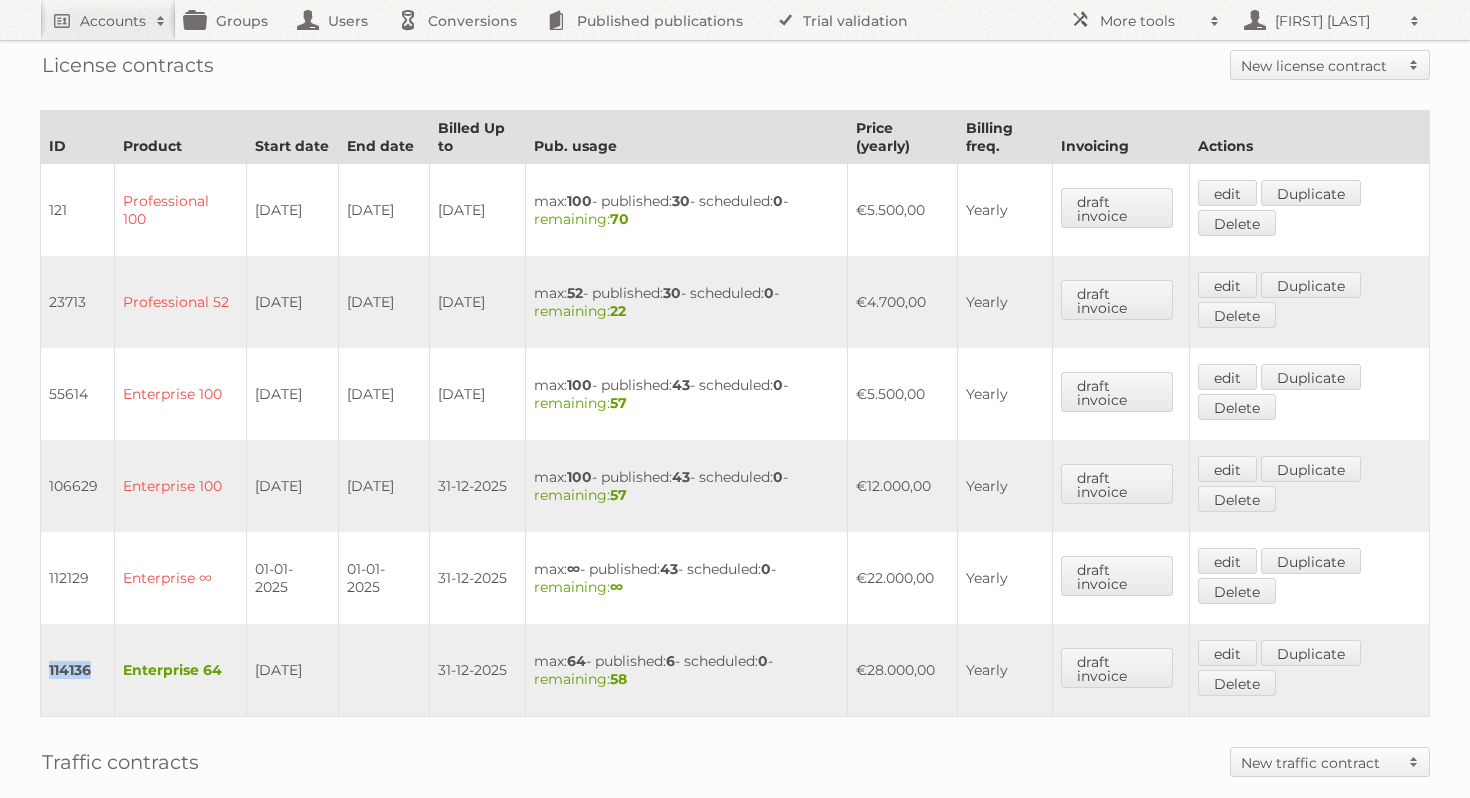 scroll, scrollTop: 493, scrollLeft: 0, axis: vertical 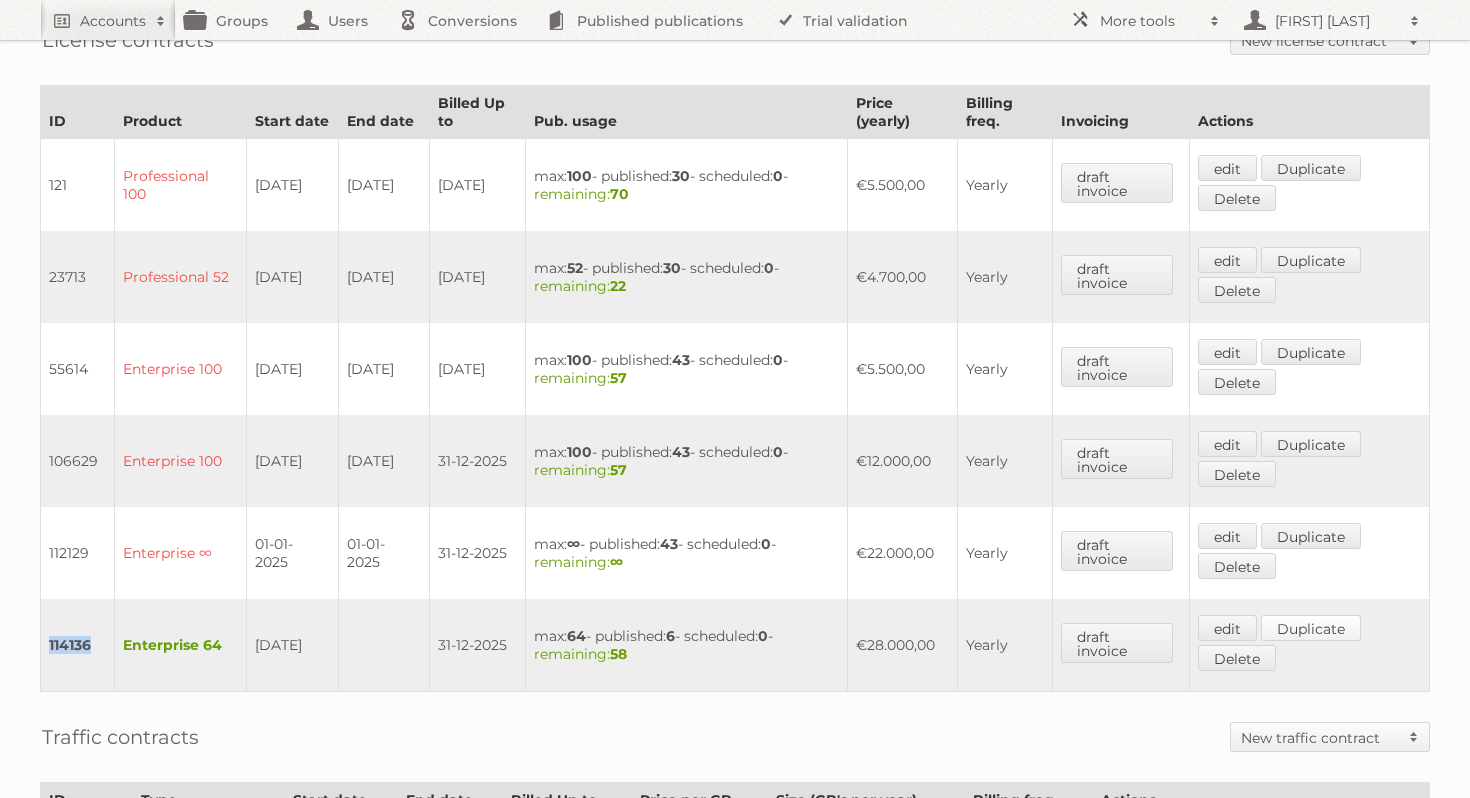 click on "Duplicate" at bounding box center (1311, 628) 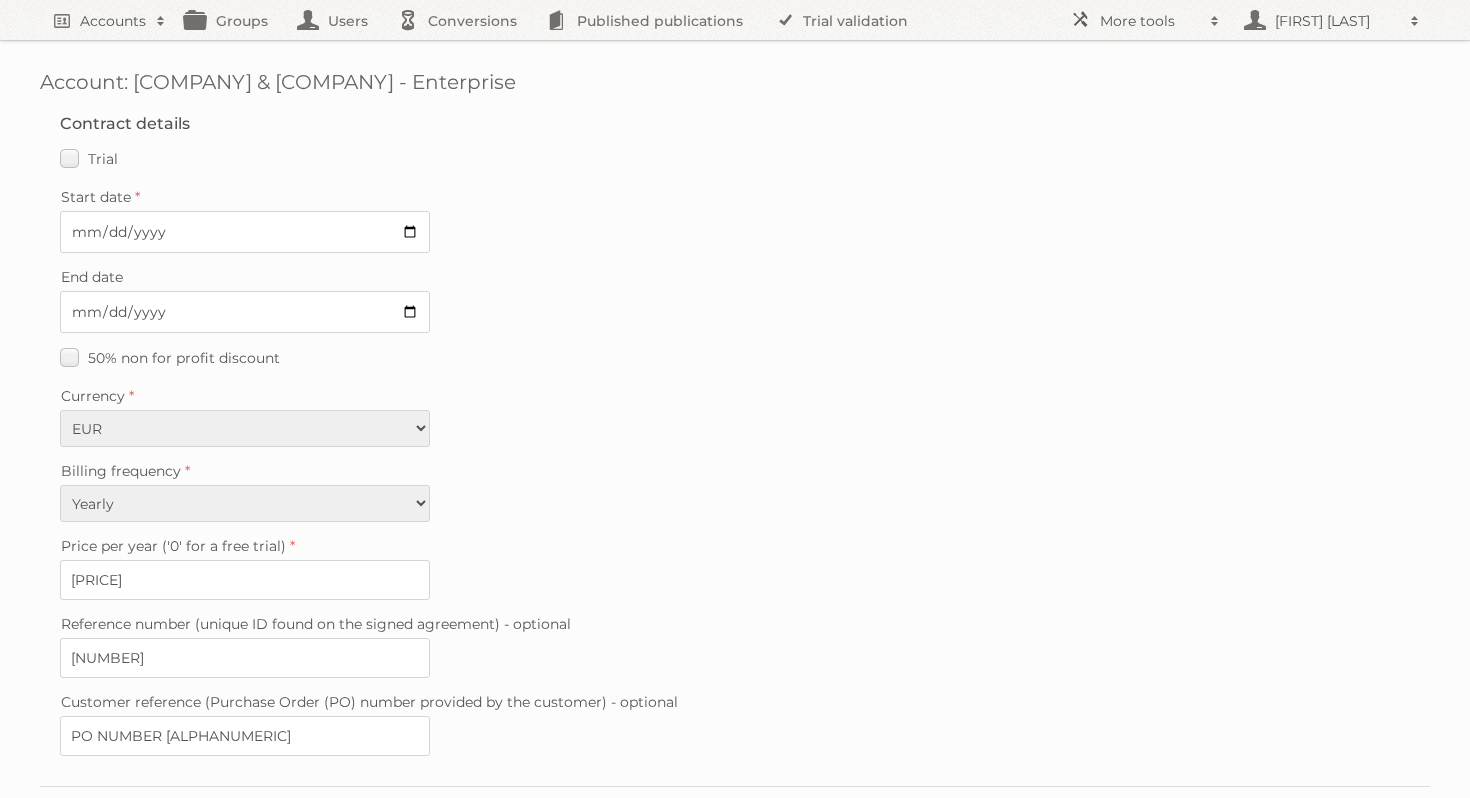 scroll, scrollTop: 0, scrollLeft: 0, axis: both 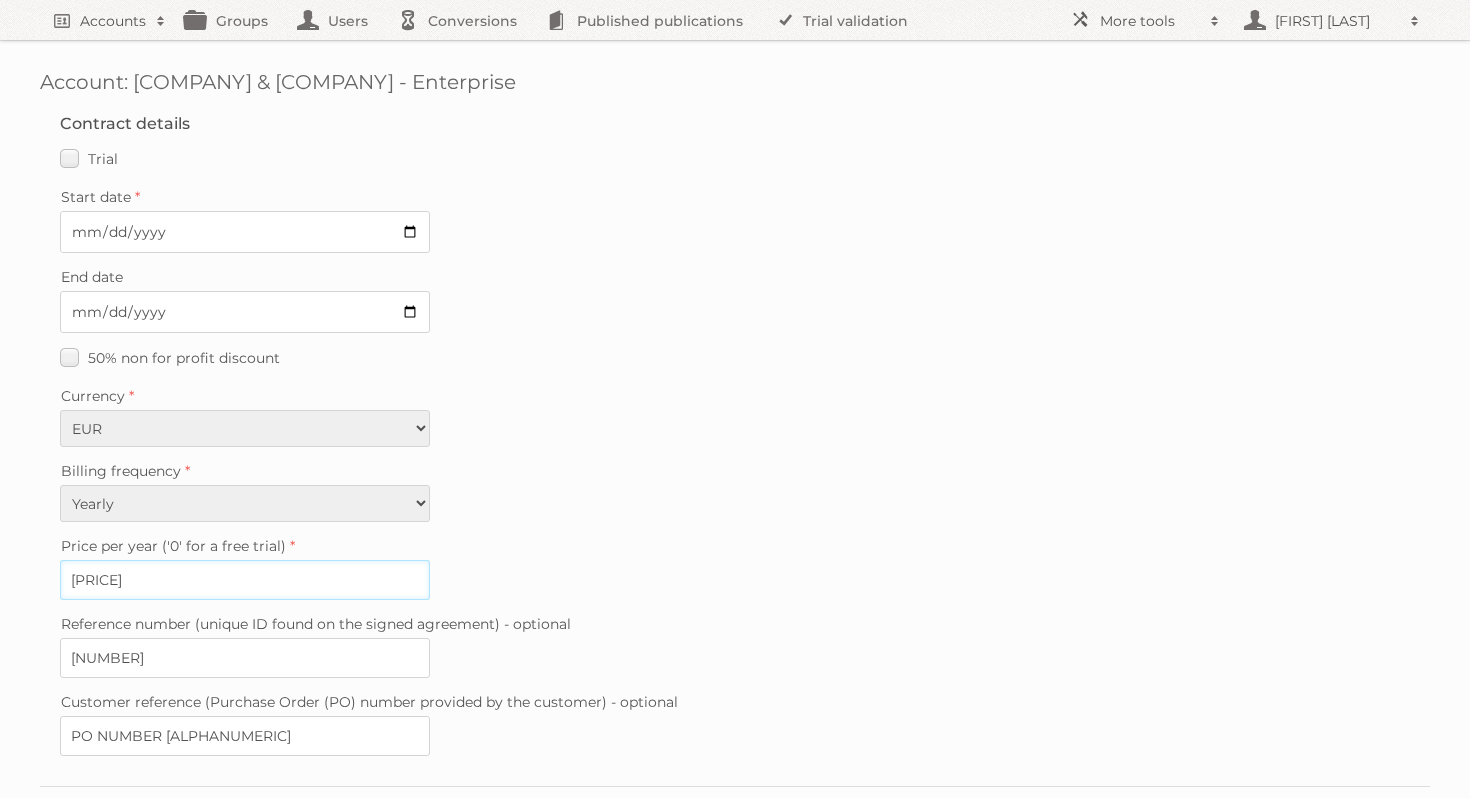 drag, startPoint x: 162, startPoint y: 570, endPoint x: 20, endPoint y: 570, distance: 142 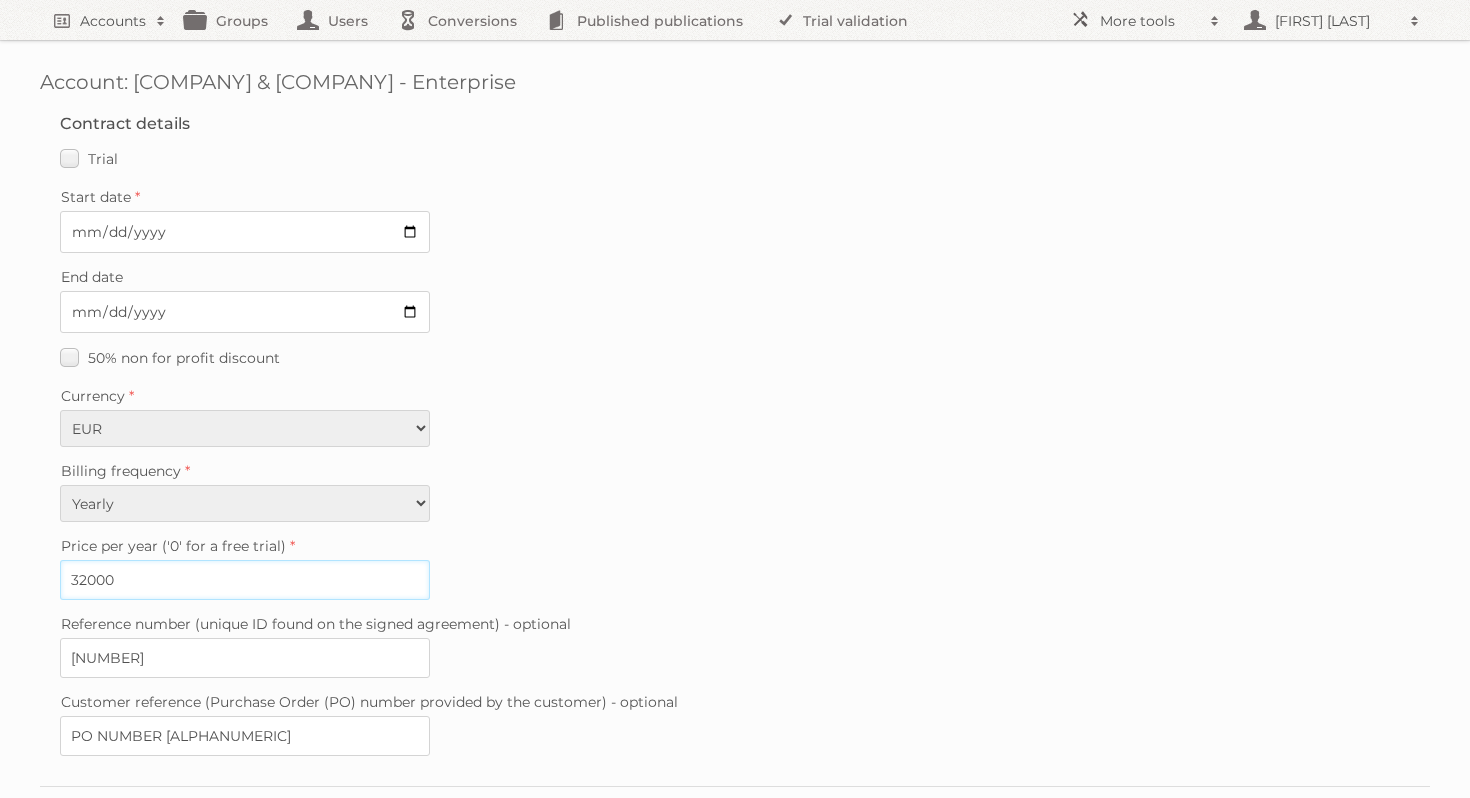 type on "32000" 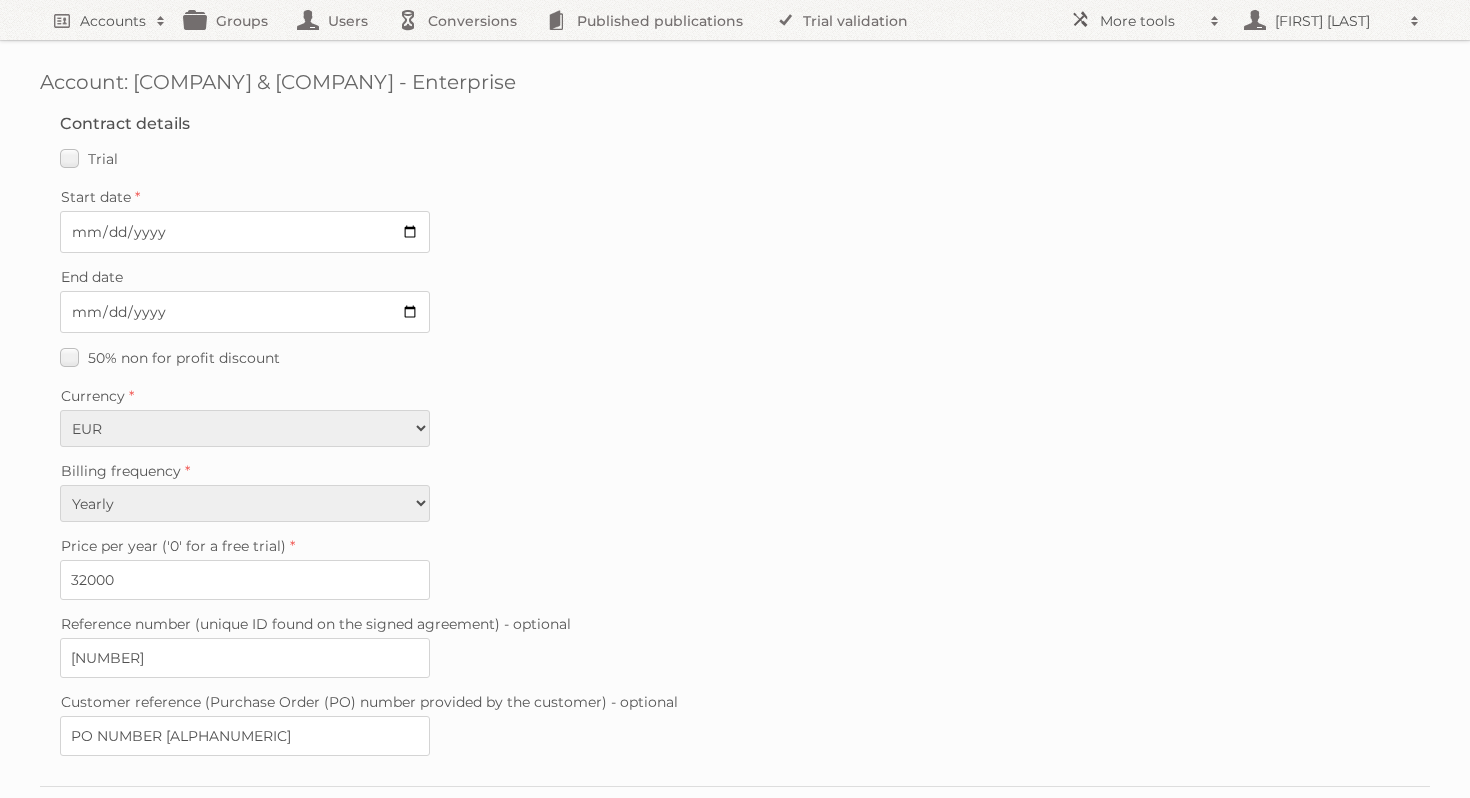 click on "Price per year ('0' for a free trial) 32000" at bounding box center [735, 566] 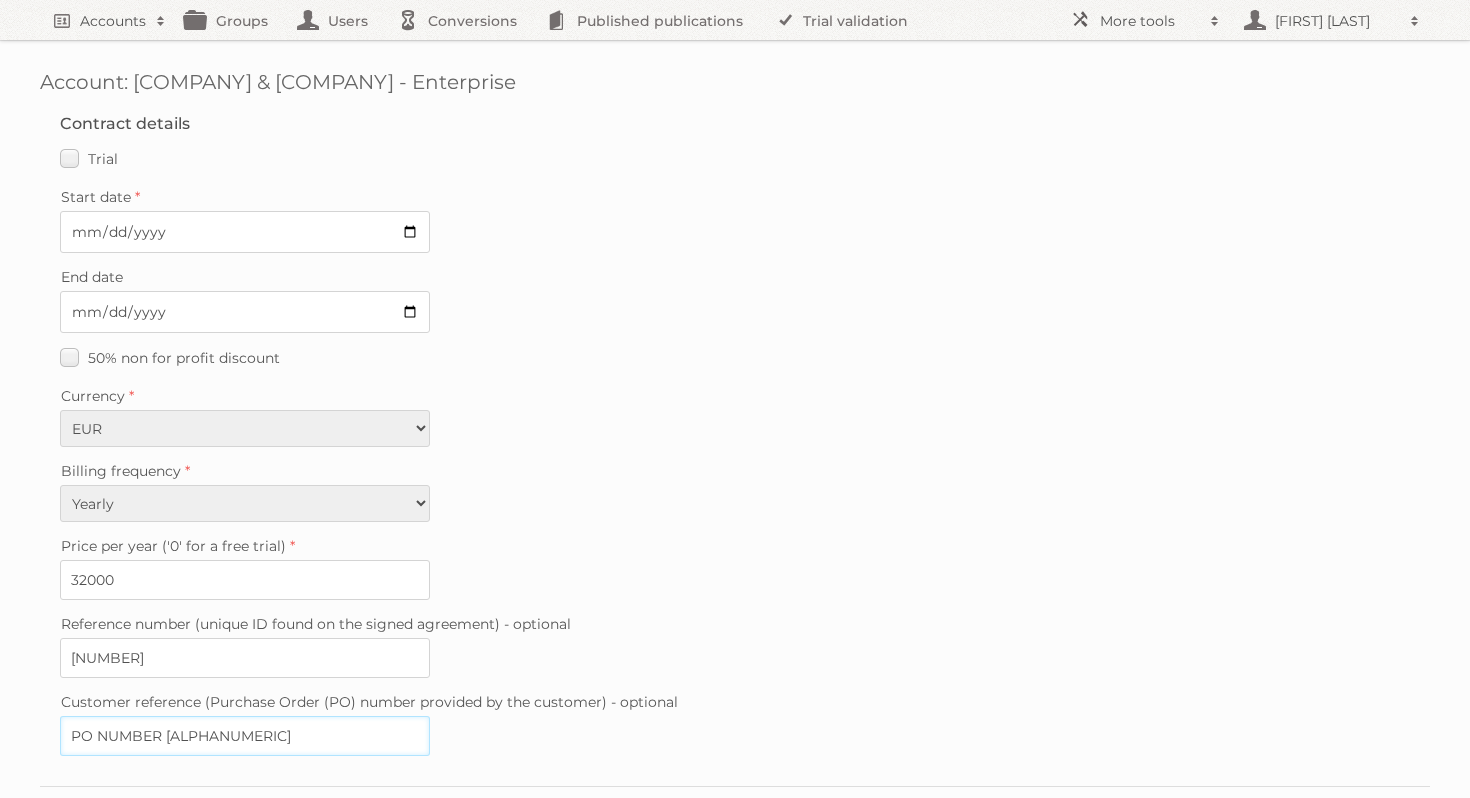 drag, startPoint x: 271, startPoint y: 721, endPoint x: 0, endPoint y: 706, distance: 271.41483 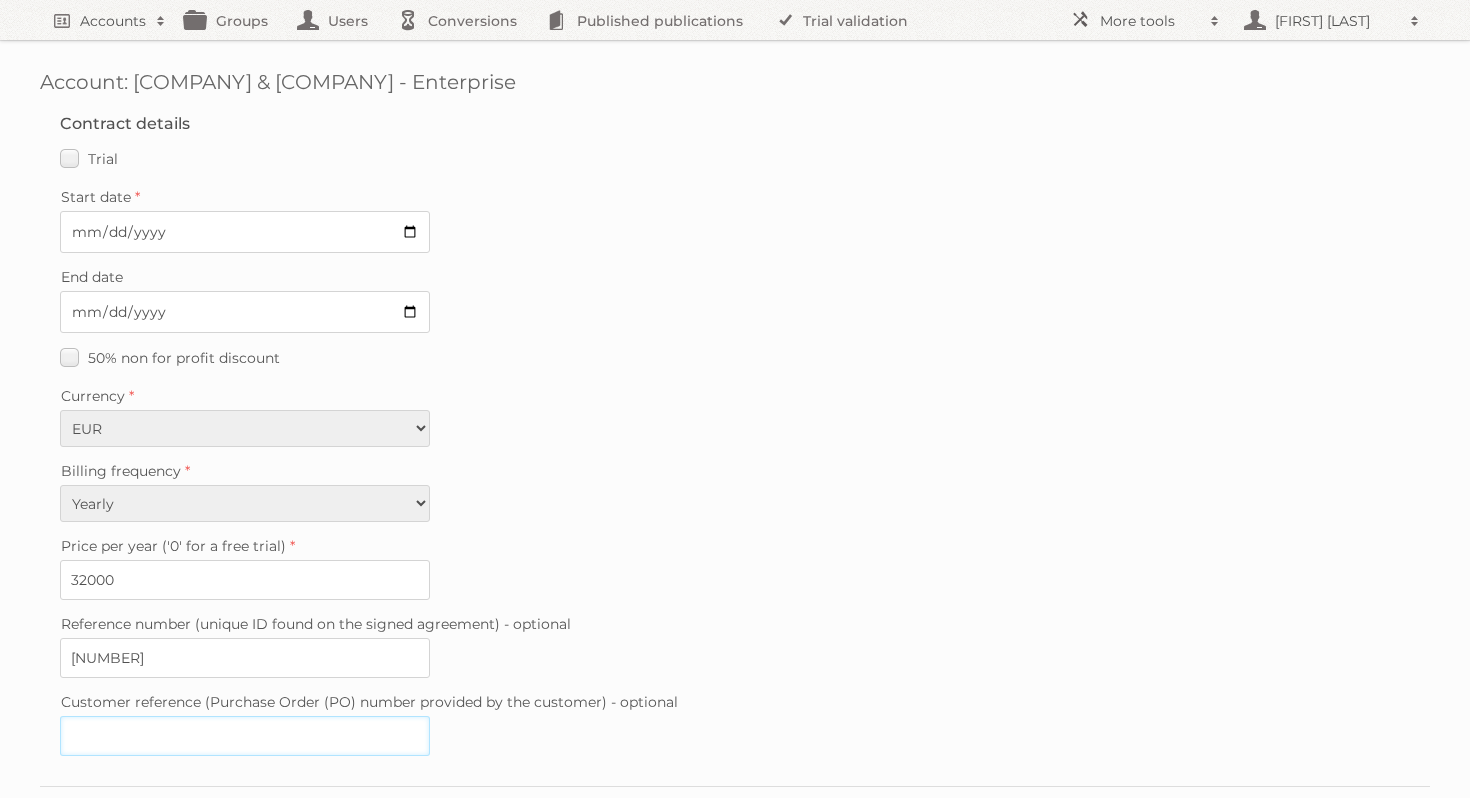 type 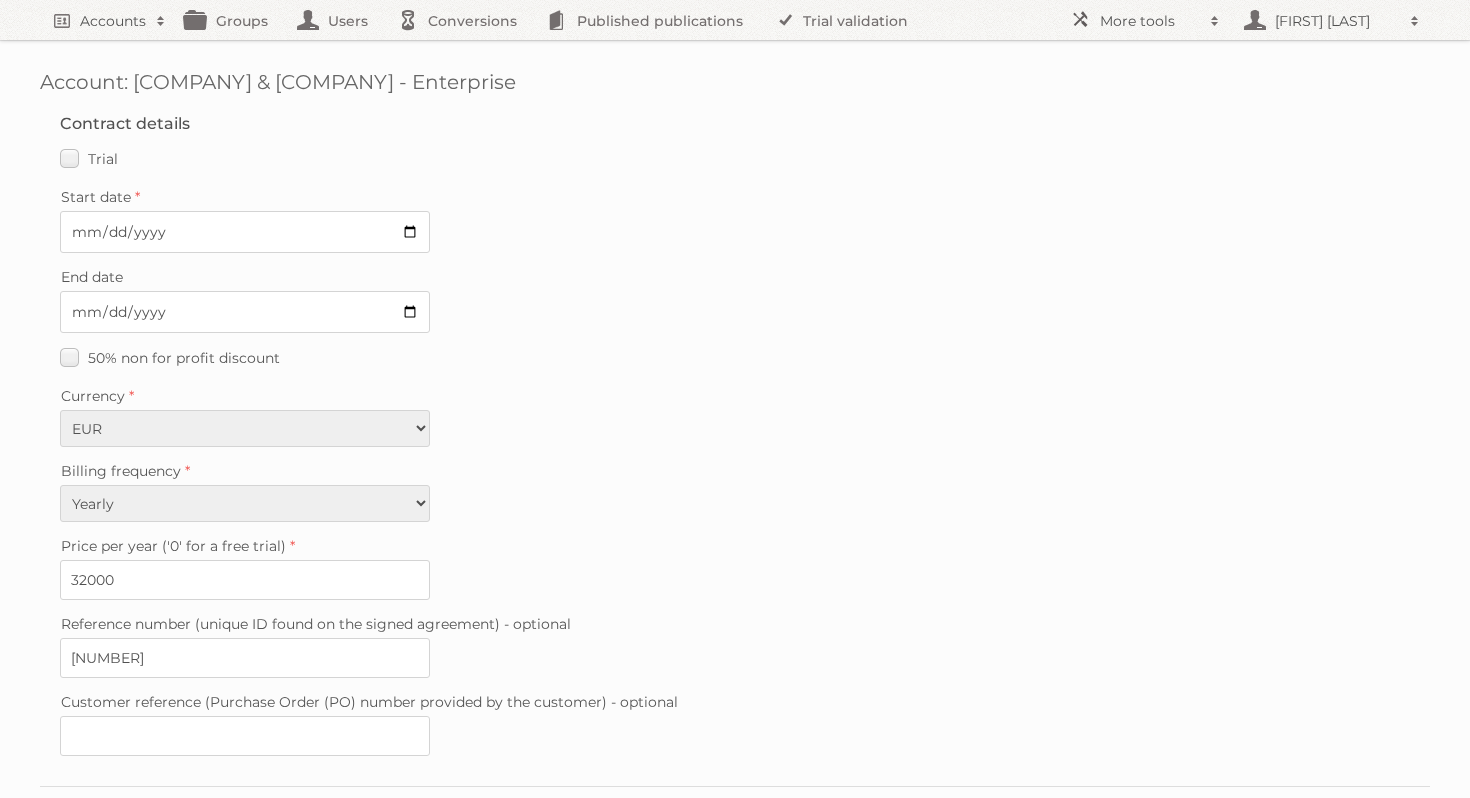 click on "Billing frequency
Monthly
Quarterly
Yearly
Every 2 years" at bounding box center [735, 489] 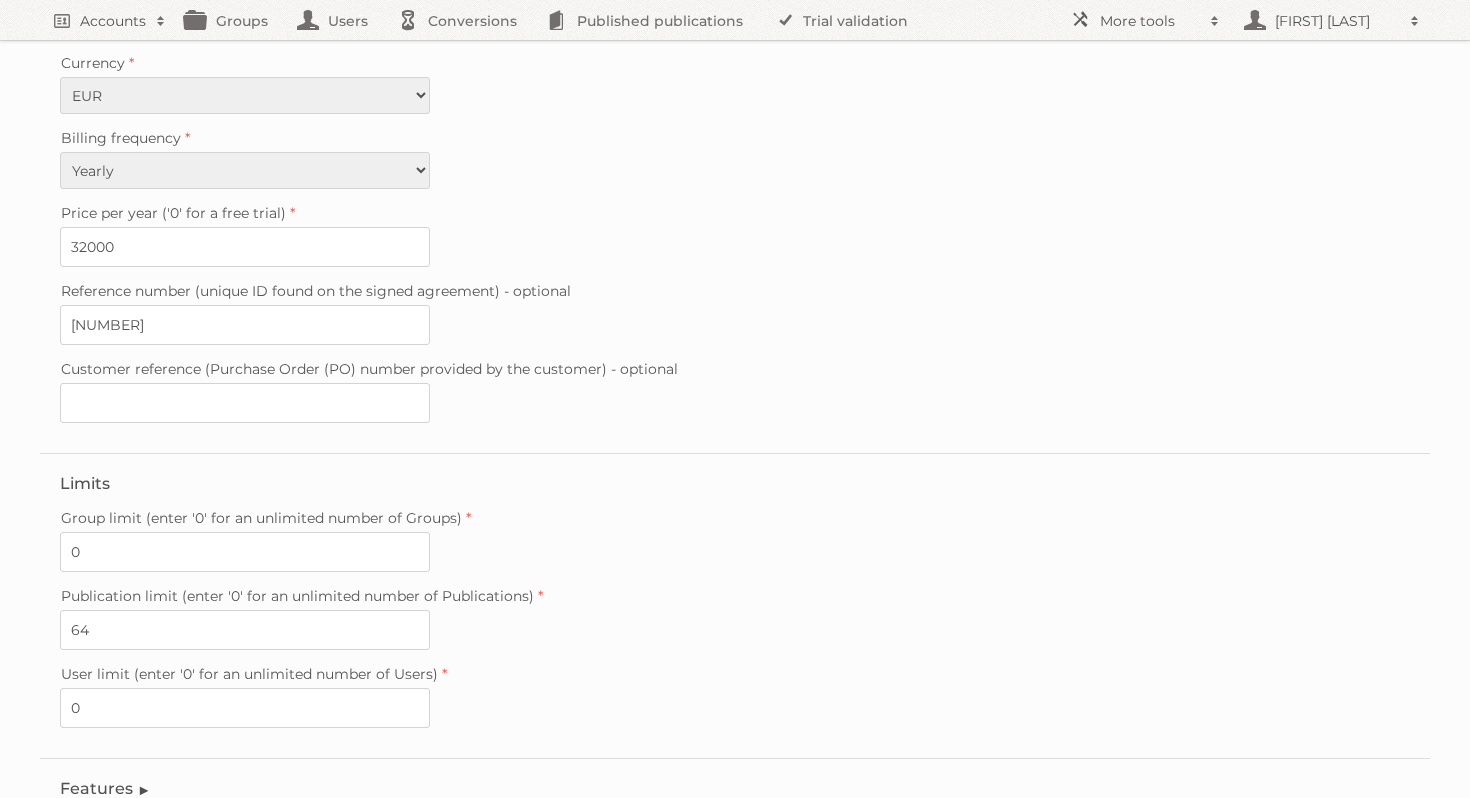 scroll, scrollTop: 334, scrollLeft: 0, axis: vertical 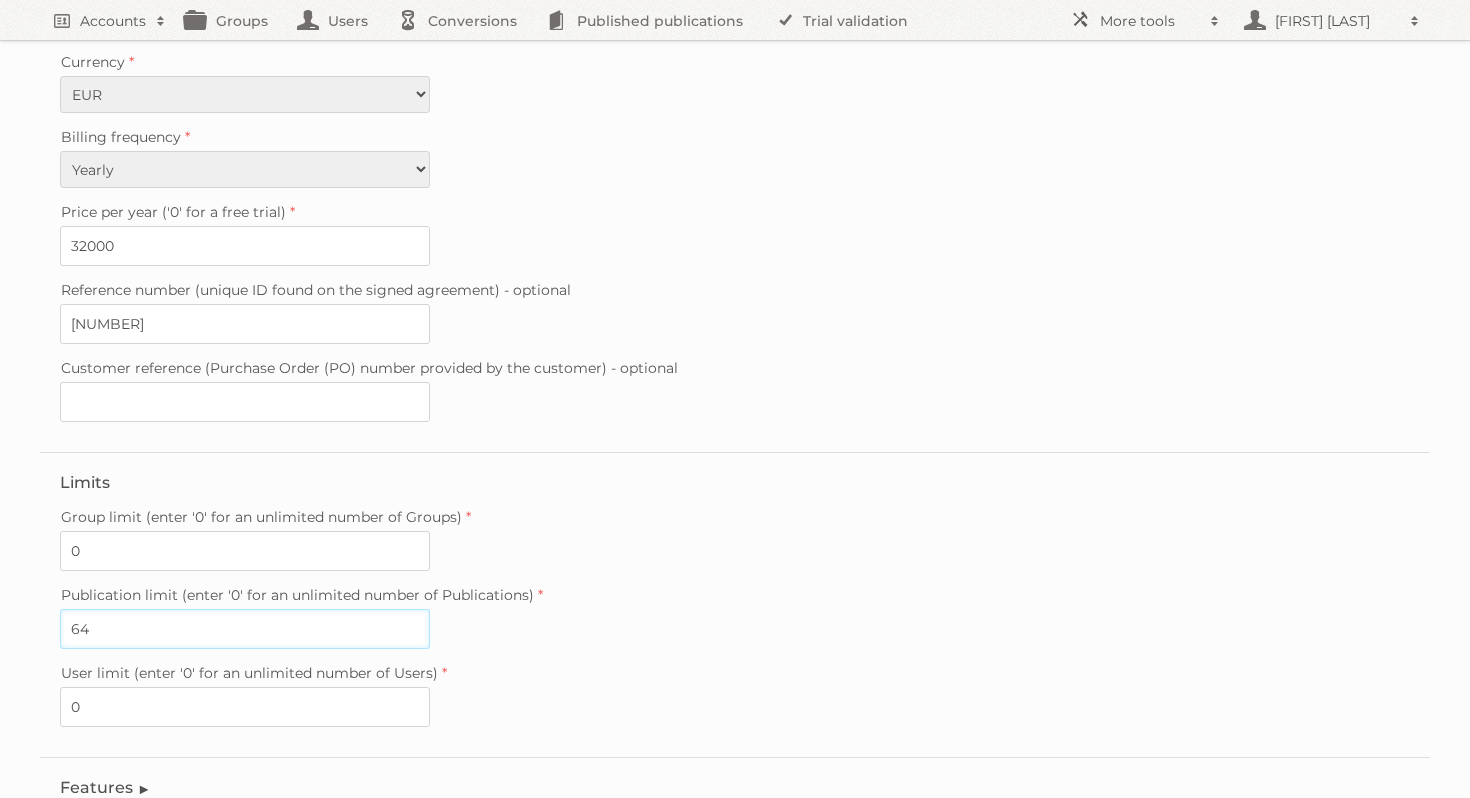 drag, startPoint x: 109, startPoint y: 617, endPoint x: 48, endPoint y: 617, distance: 61 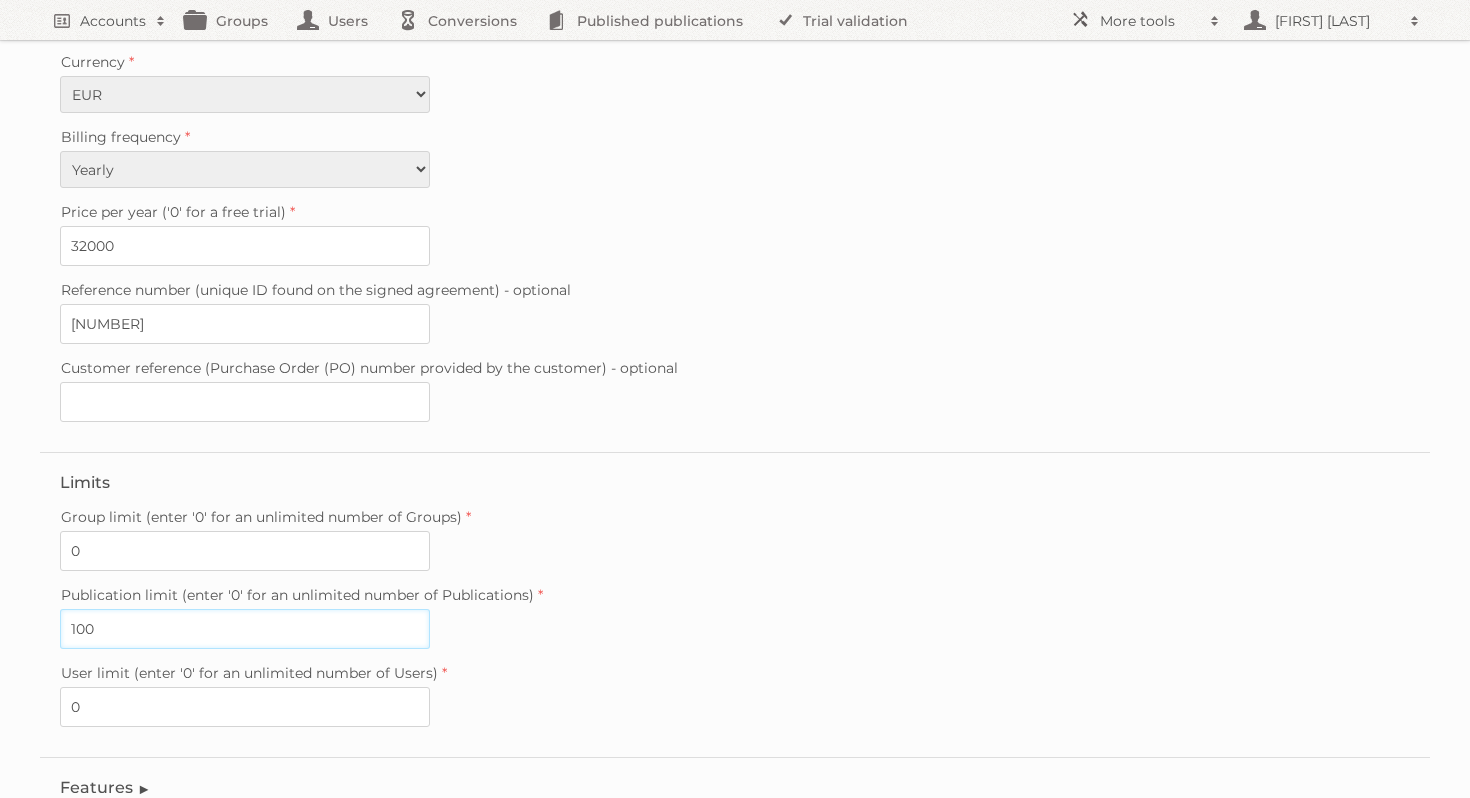type on "100" 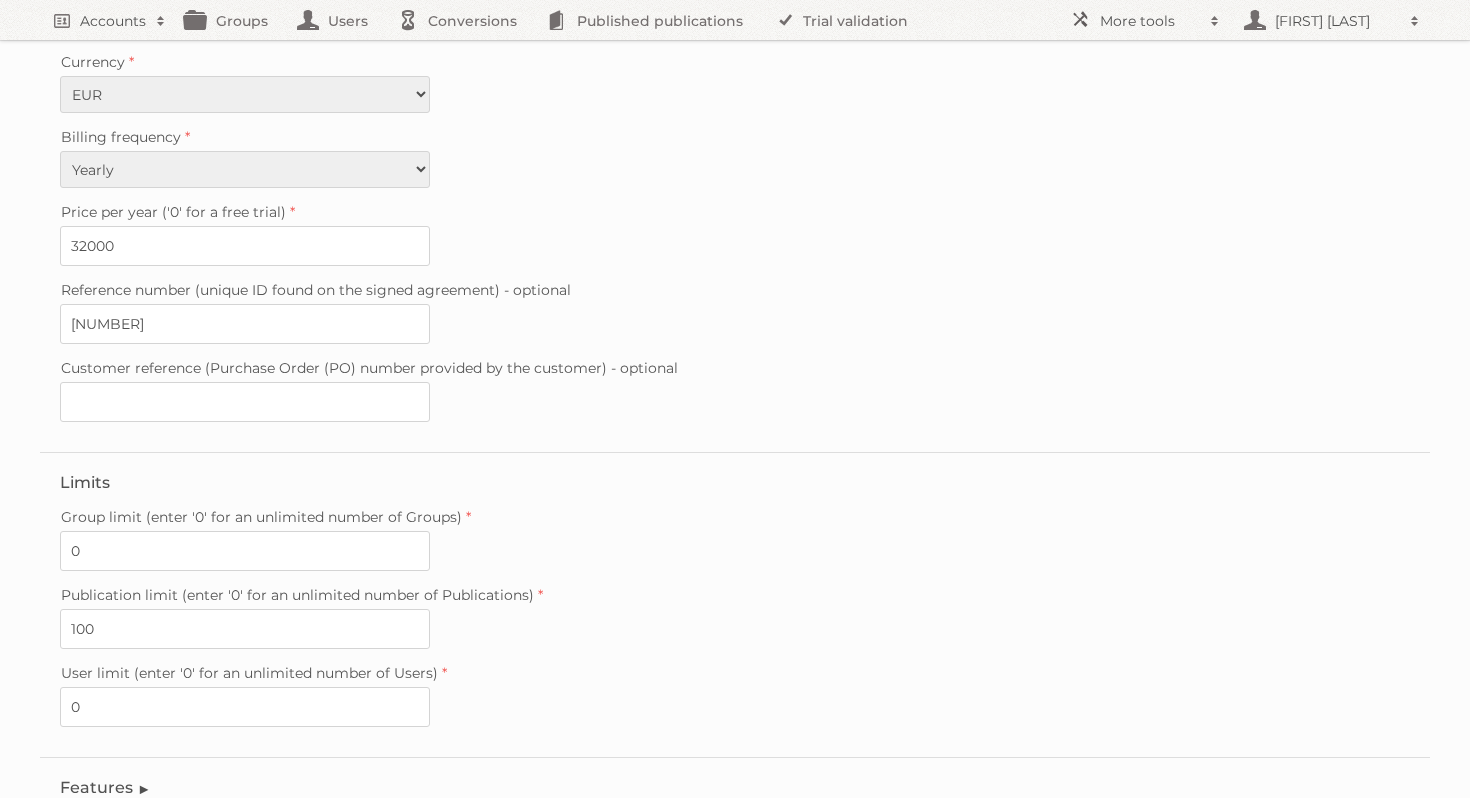 click on "Limits
Group limit (enter '0' for an unlimited number of Groups) 0
Publication limit (enter '0' for an unlimited number of Publications) 100
User limit (enter '0' for an unlimited number of Users) 0" at bounding box center (735, 604) 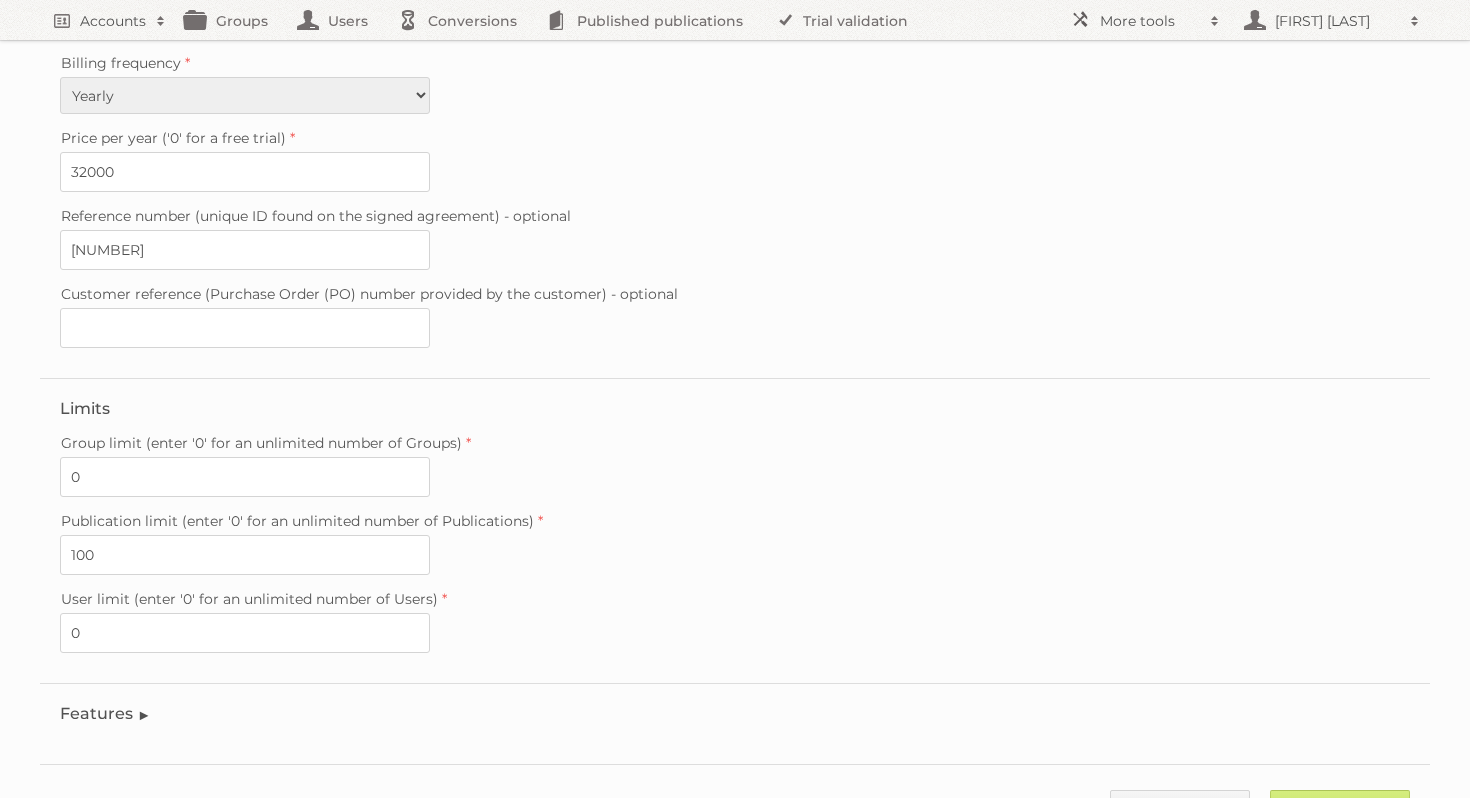 scroll, scrollTop: 476, scrollLeft: 0, axis: vertical 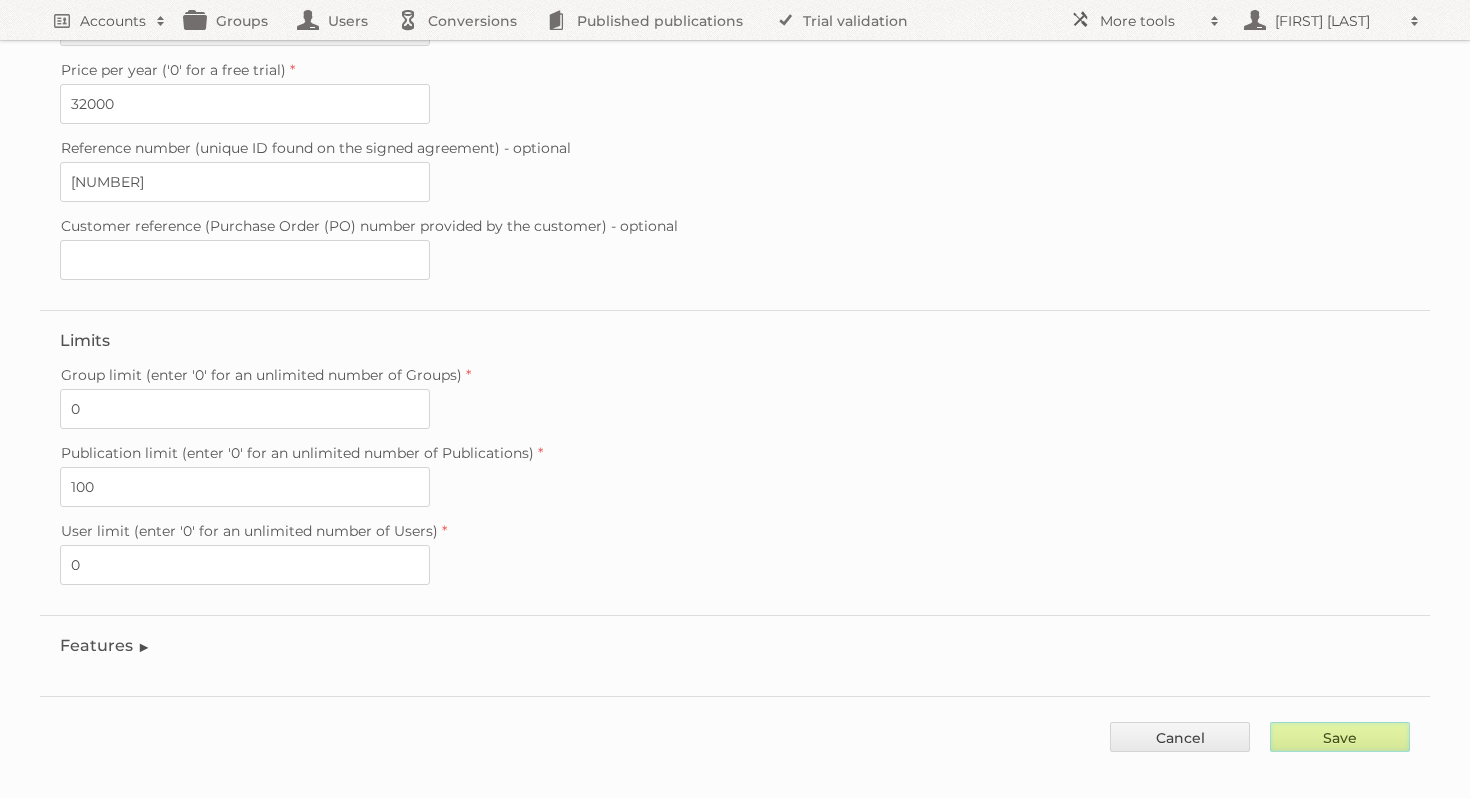 click on "Save" at bounding box center (1340, 737) 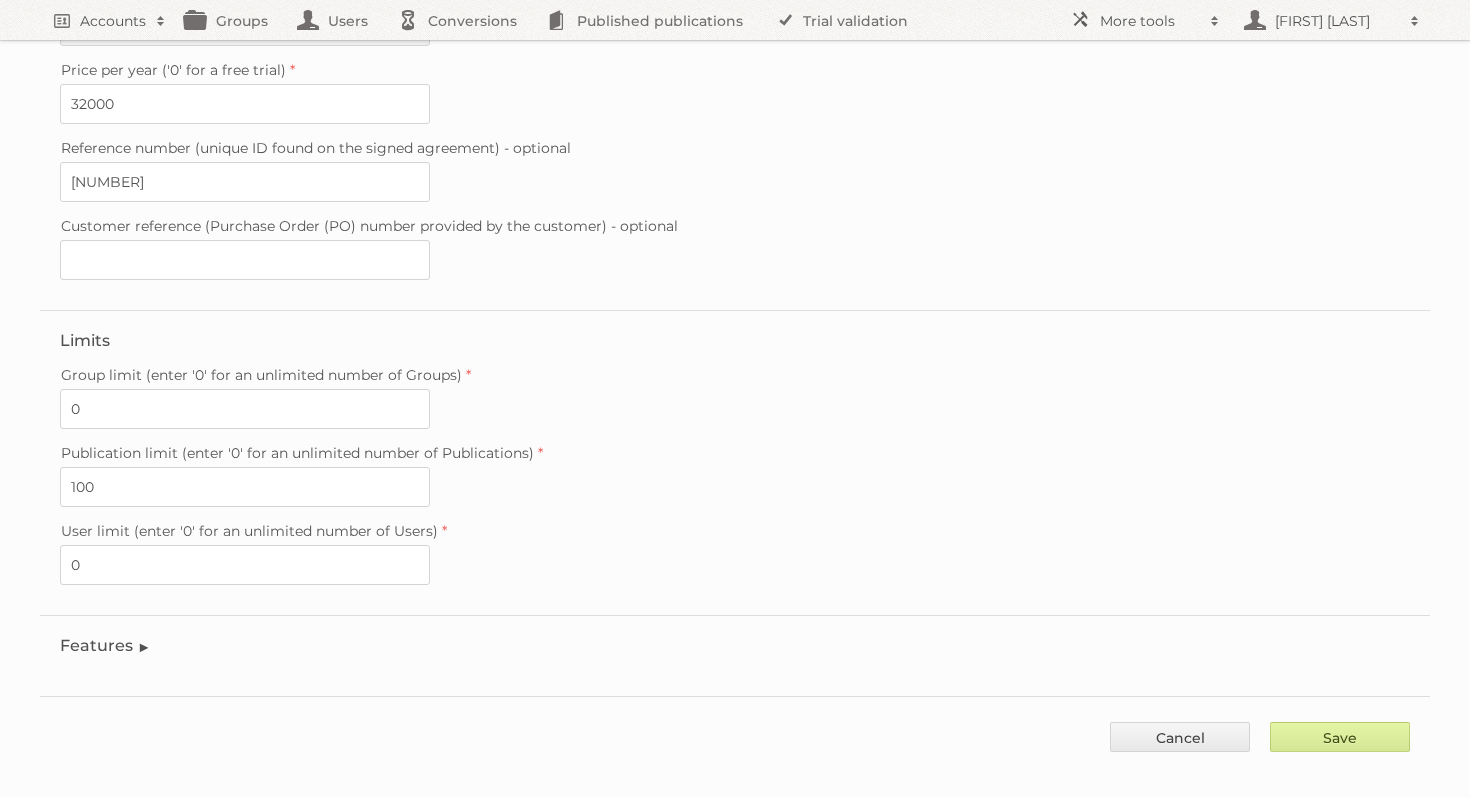 type on "..." 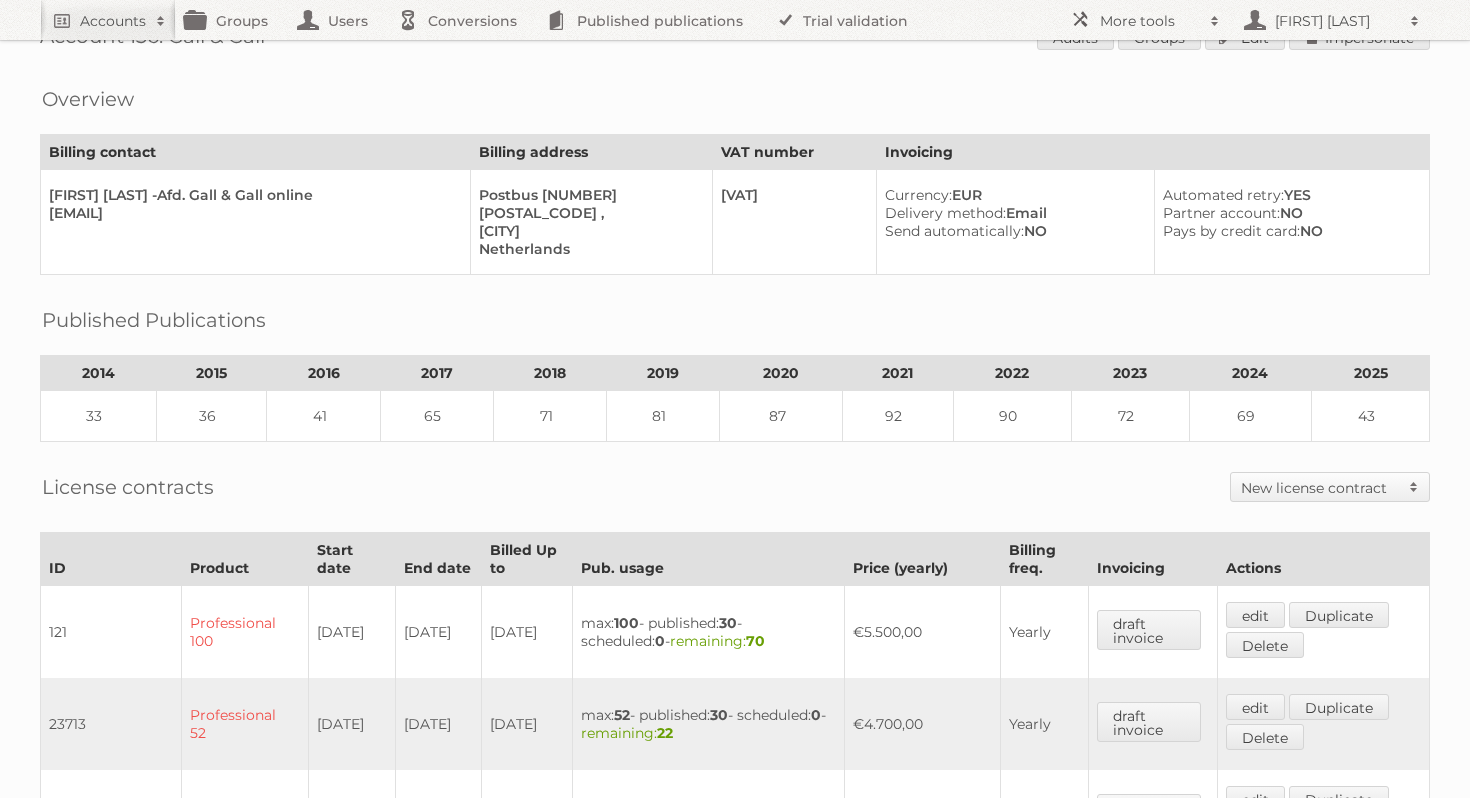 scroll, scrollTop: 0, scrollLeft: 0, axis: both 